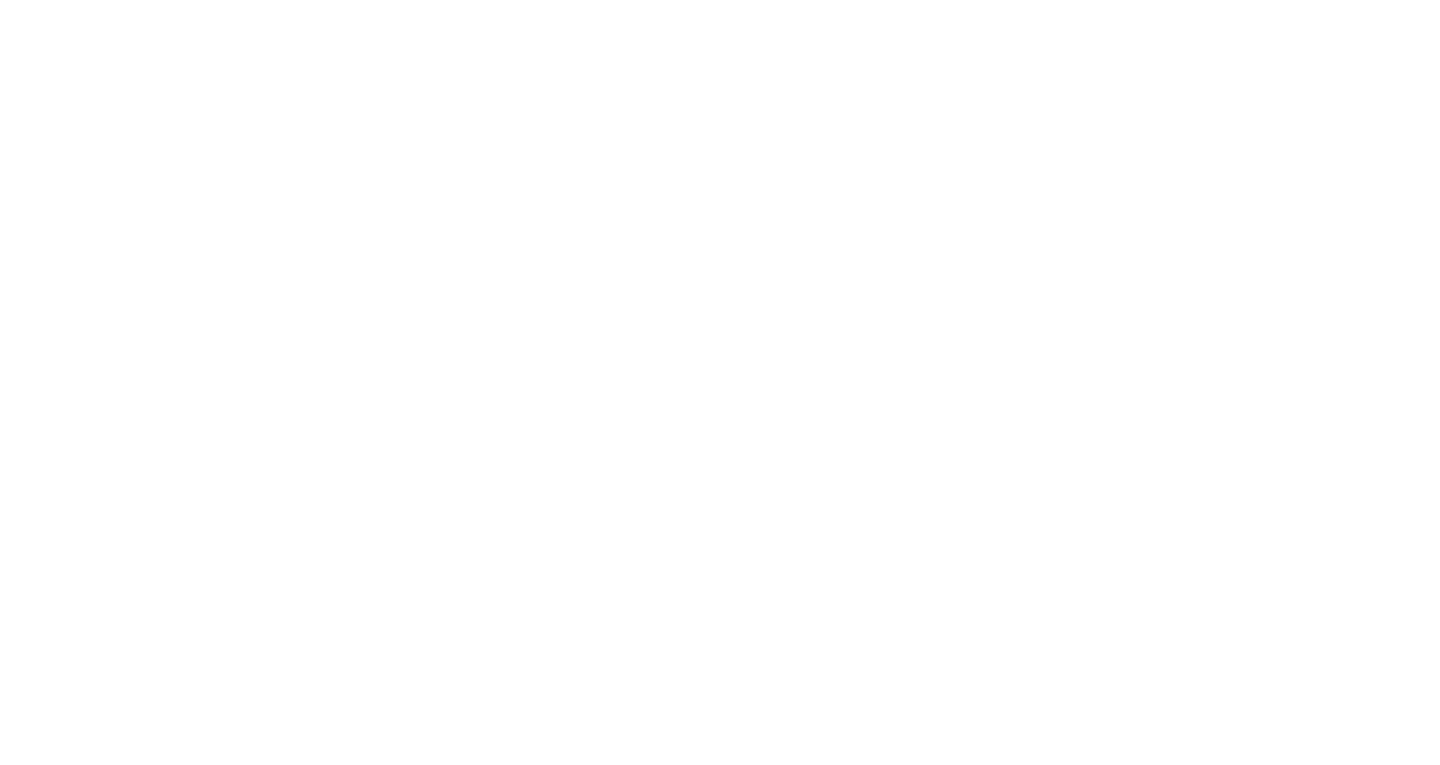 scroll, scrollTop: 0, scrollLeft: 0, axis: both 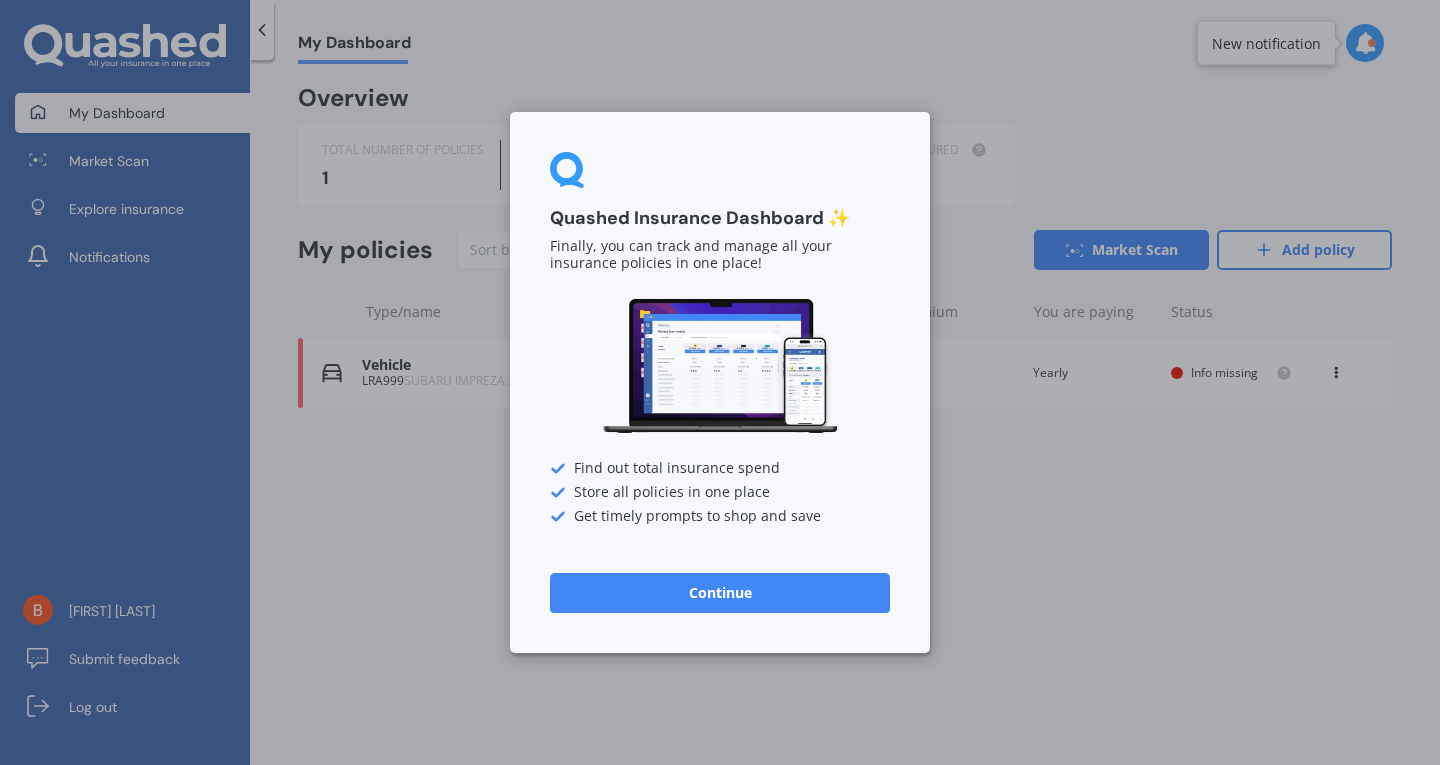 click on "Continue" at bounding box center [720, 593] 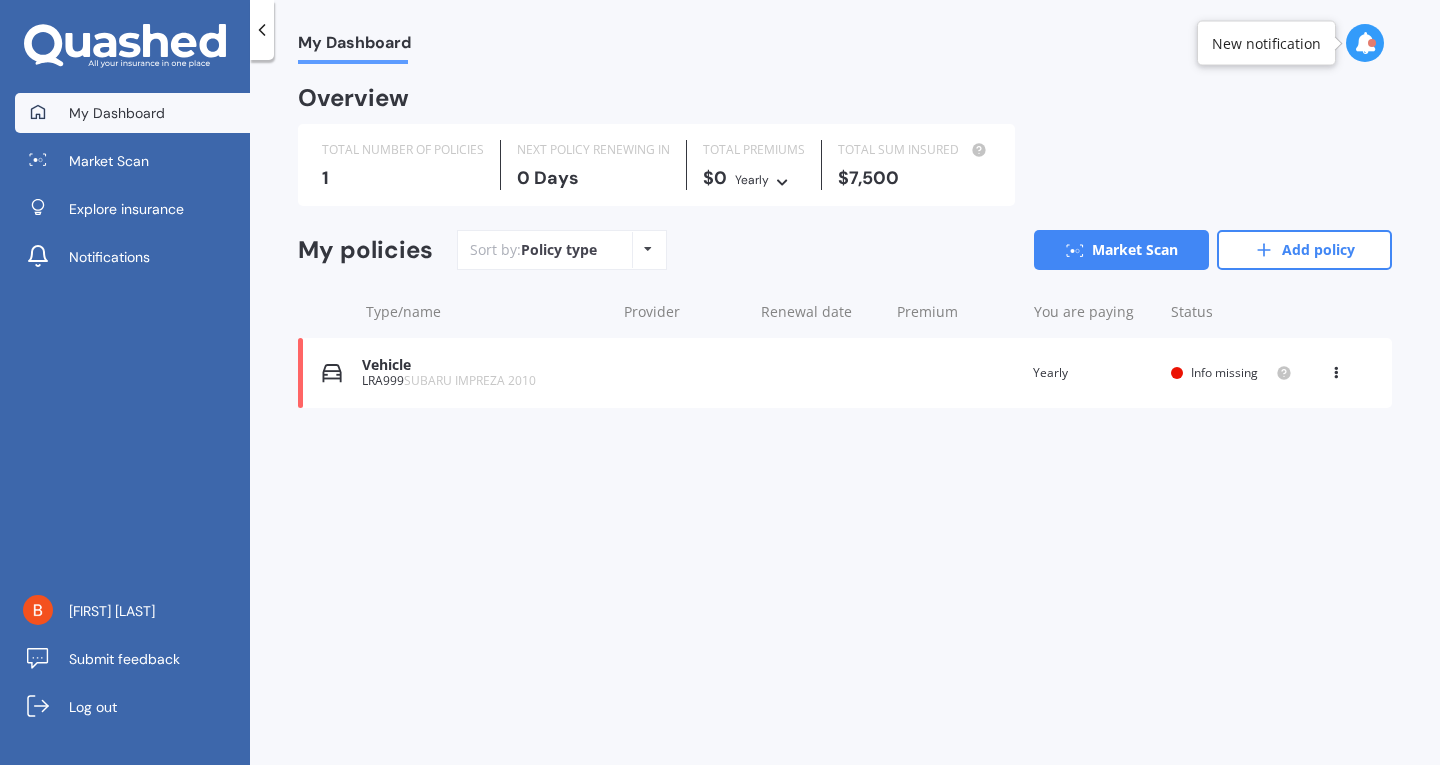 click on "Vehicle LRA999 SUBARU IMPREZA 2010 Renewal date Premium You are paying Yearly Status Info missing View option View policy Delete" at bounding box center [845, 373] 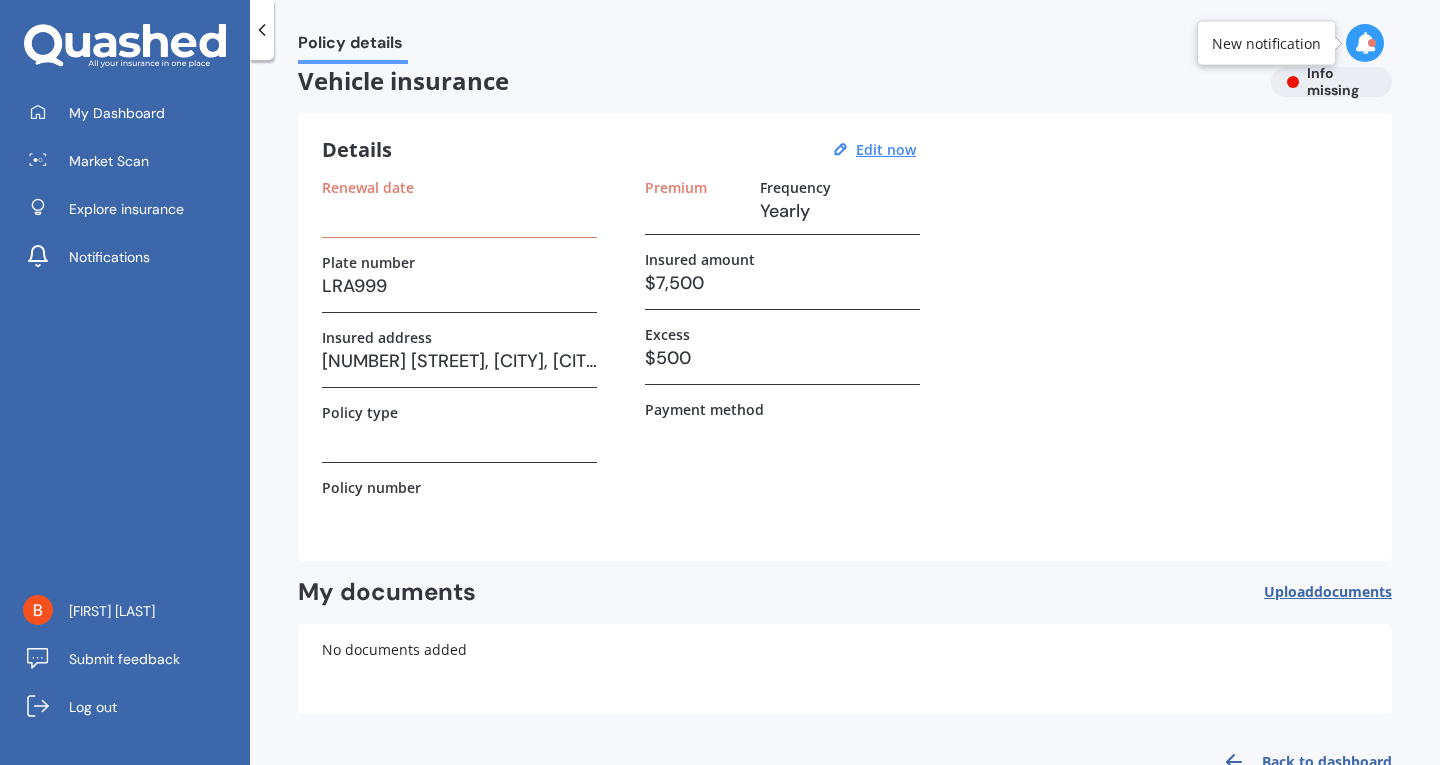scroll, scrollTop: 0, scrollLeft: 0, axis: both 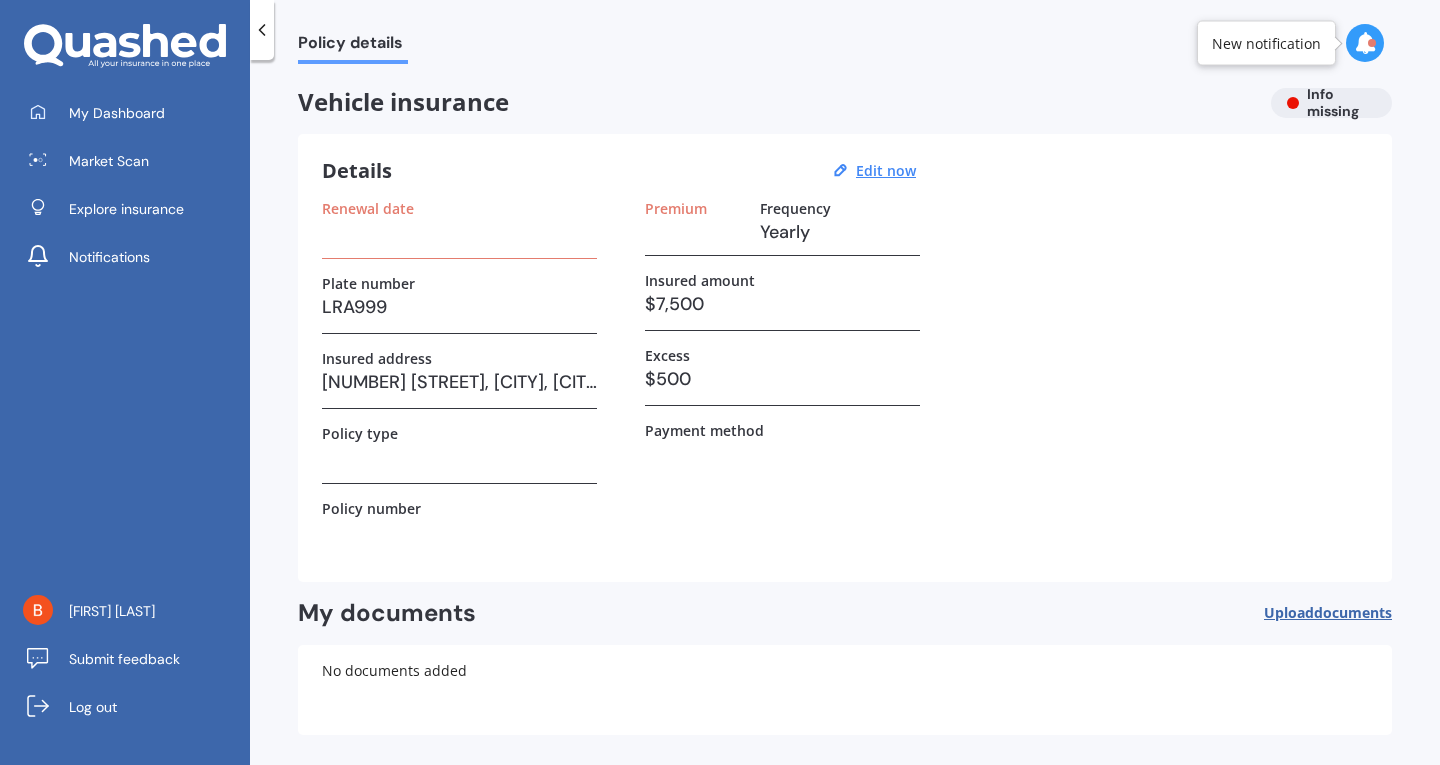 click on "Policy details Vehicle insurance Info missing Details Edit now Renewal date Plate number LRA999 Insured address [NUMBER] [STREET], [CITY], [CITY] 2010 Policy type Policy number Premium Frequency Yearly Insured amount $7,500 Excess $500 Payment method My documents Upload documents Uploading You currently have no documents stored here Choose files or drag and drop your files here. Choose files or photos e.g Policy schedules, renewal documents... The file name already exists, would you like to replace it? Confirm Cancel No documents added Back to dashboard" at bounding box center [845, 416] 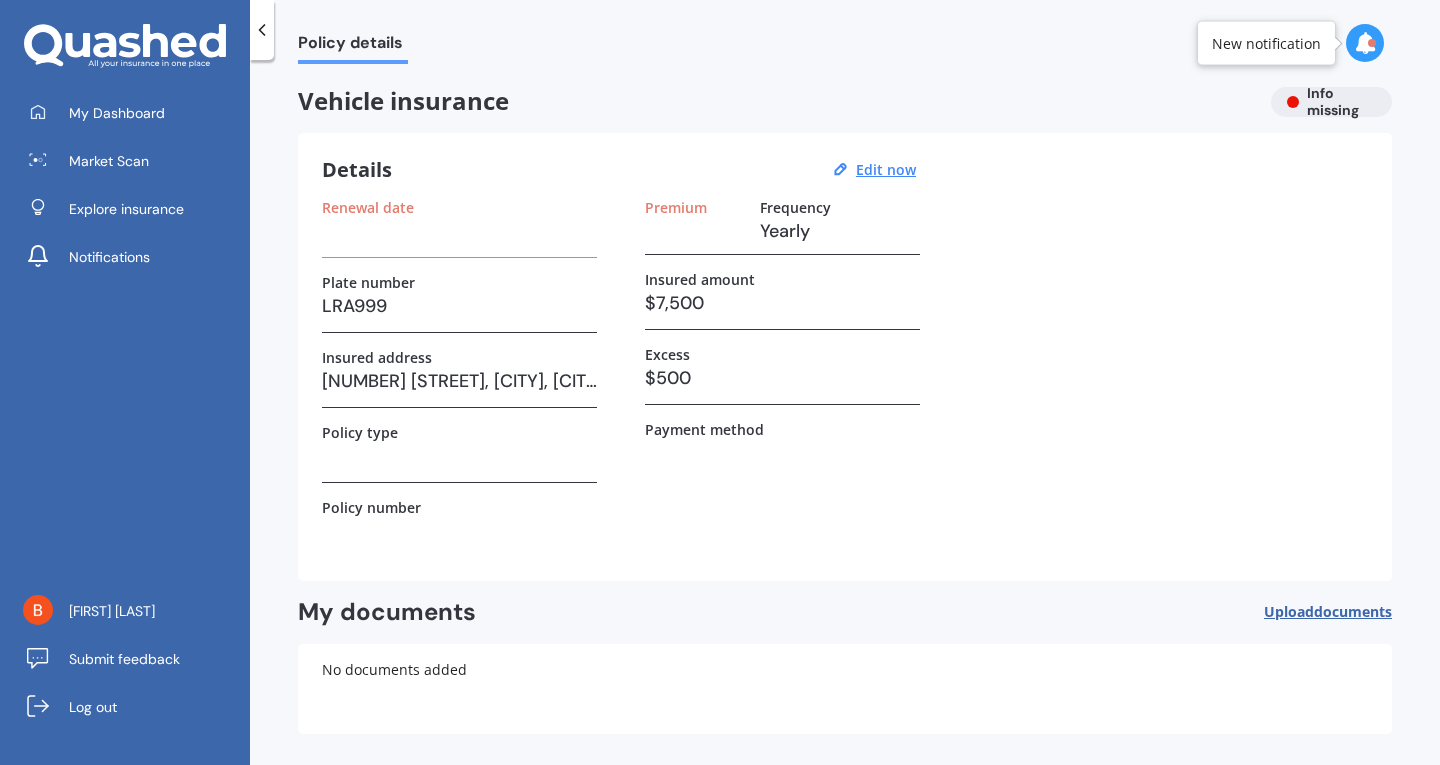 click at bounding box center (459, 231) 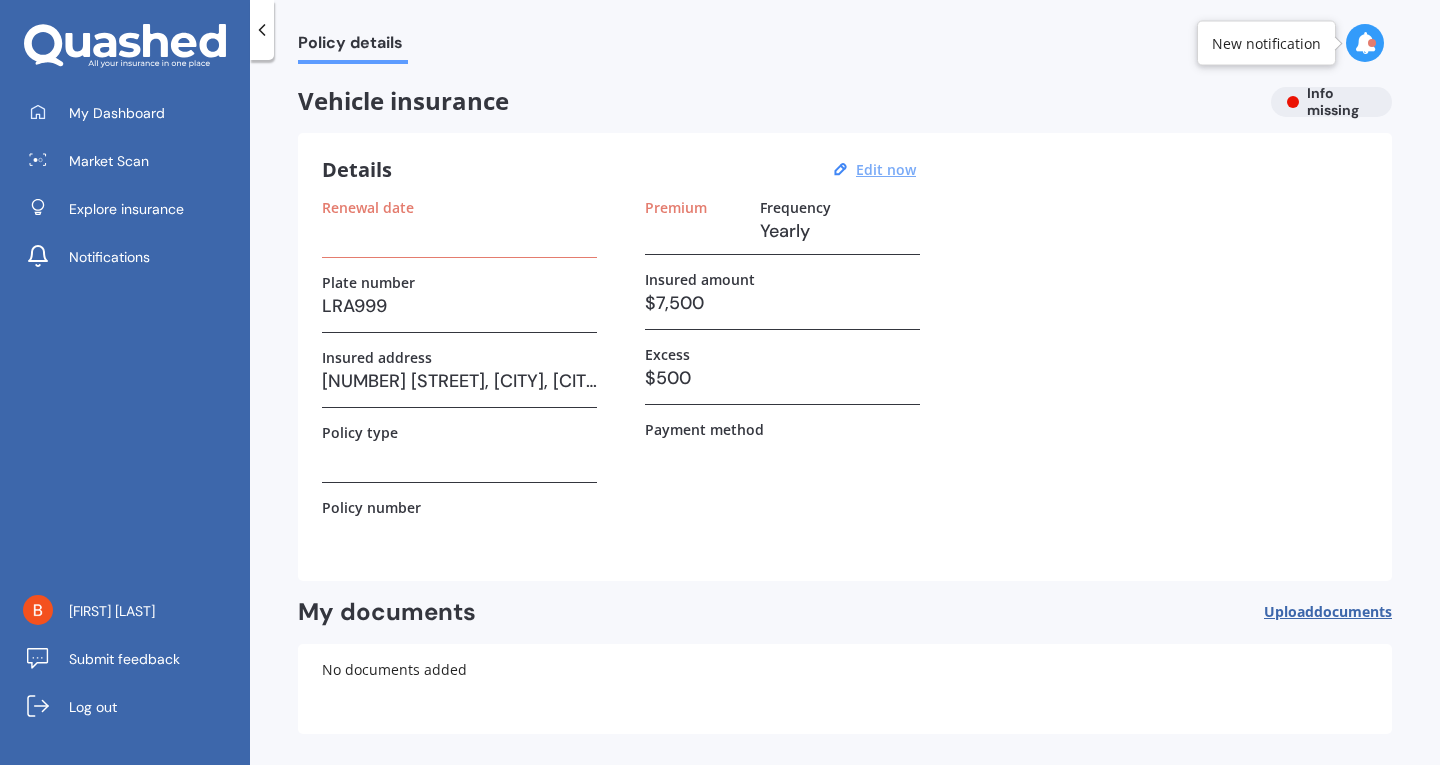 click on "Edit now" at bounding box center (886, 169) 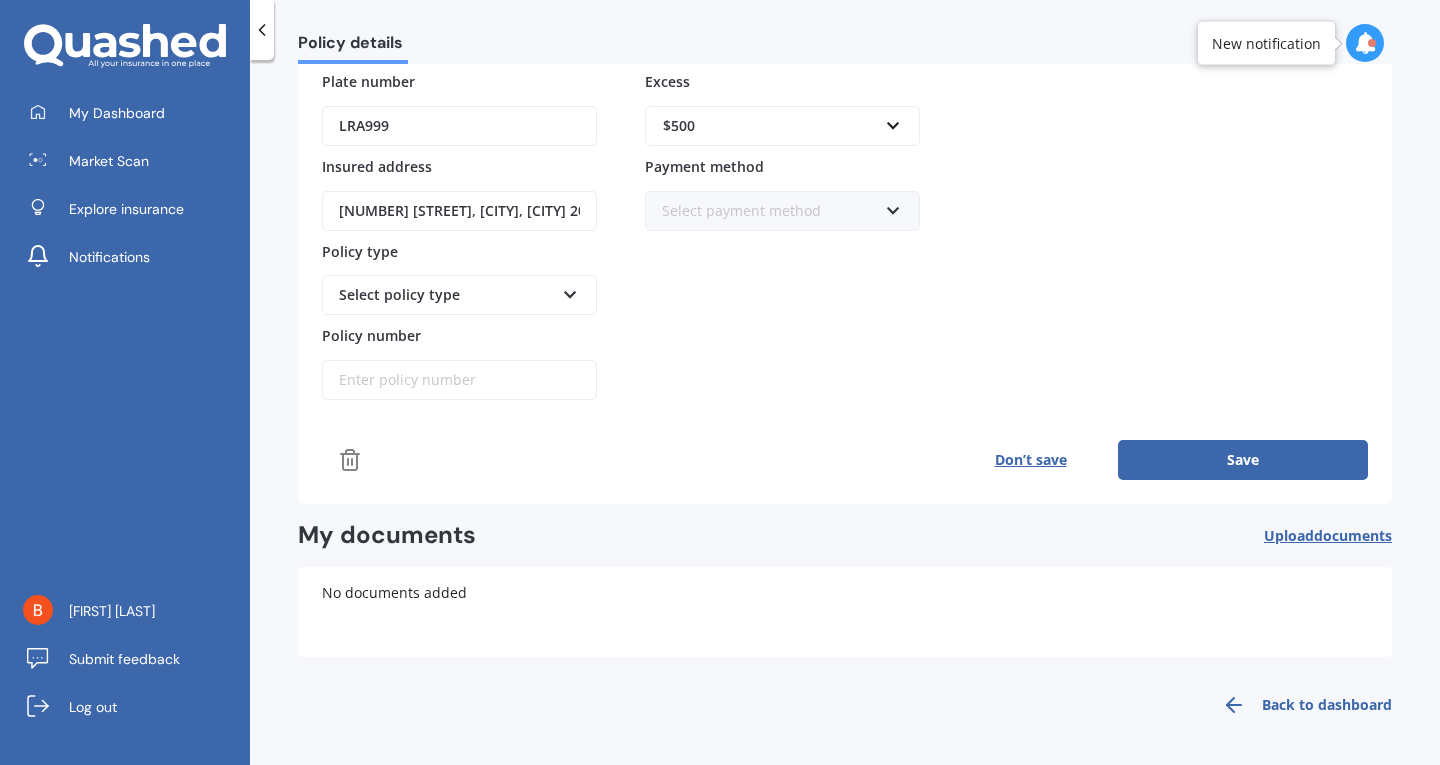 scroll, scrollTop: 0, scrollLeft: 0, axis: both 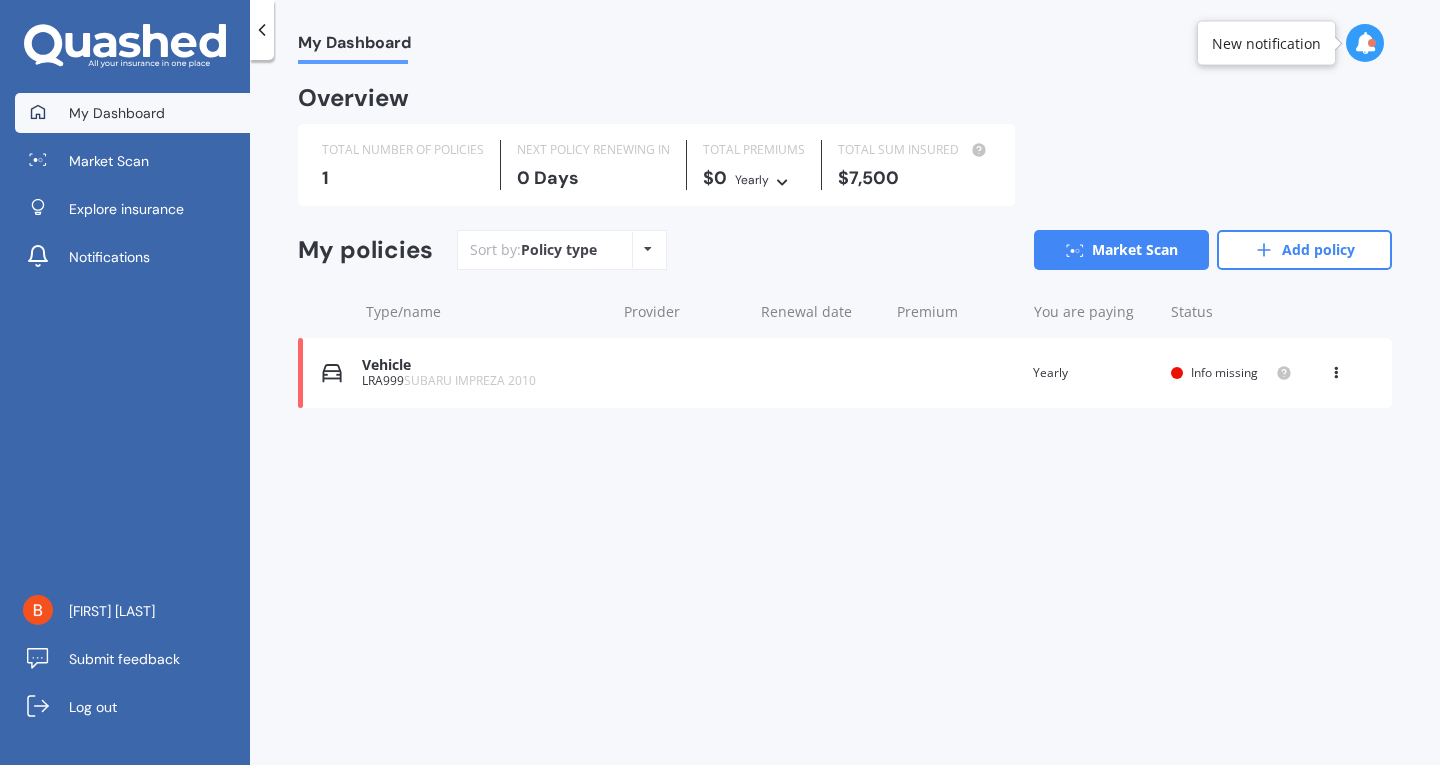 click on "SUBARU IMPREZA 2010" at bounding box center [470, 380] 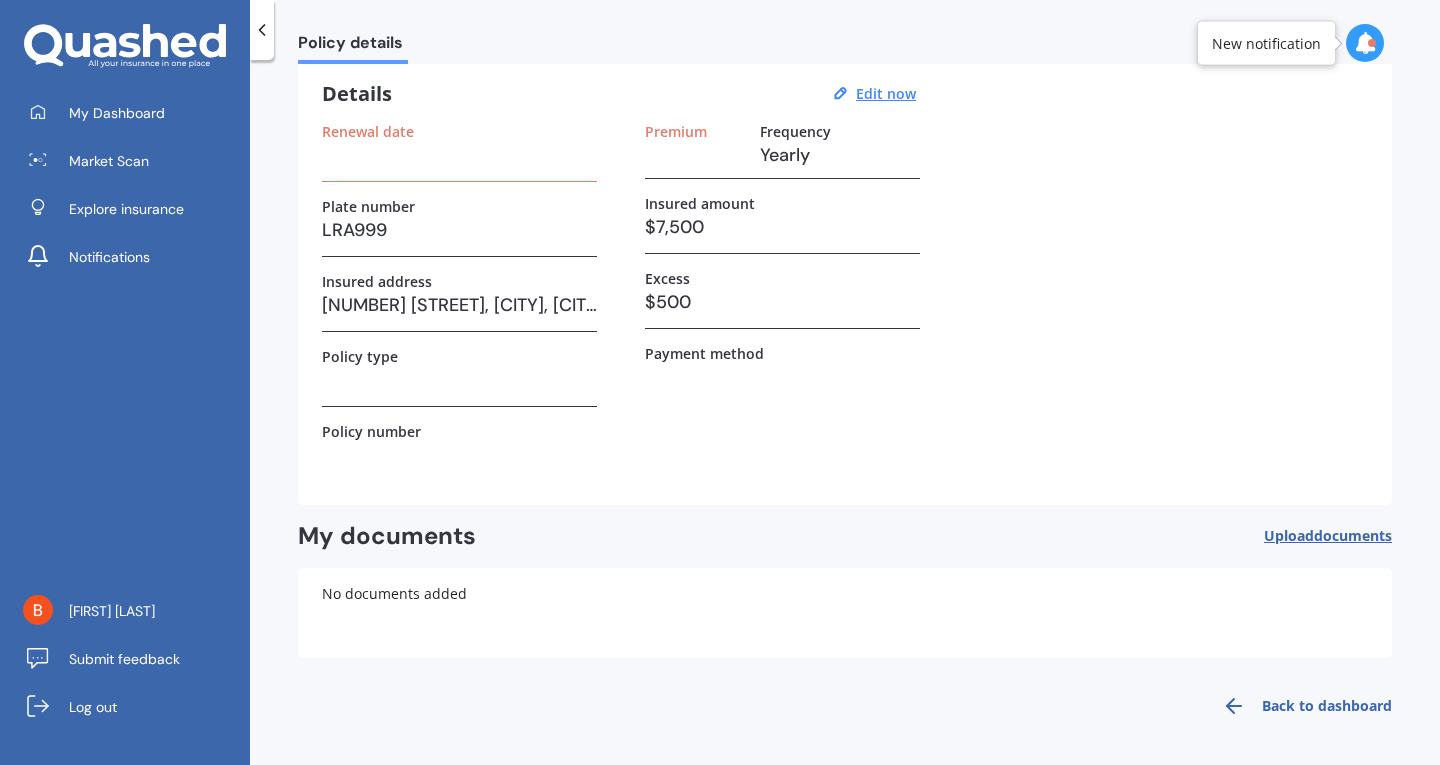 scroll, scrollTop: 0, scrollLeft: 0, axis: both 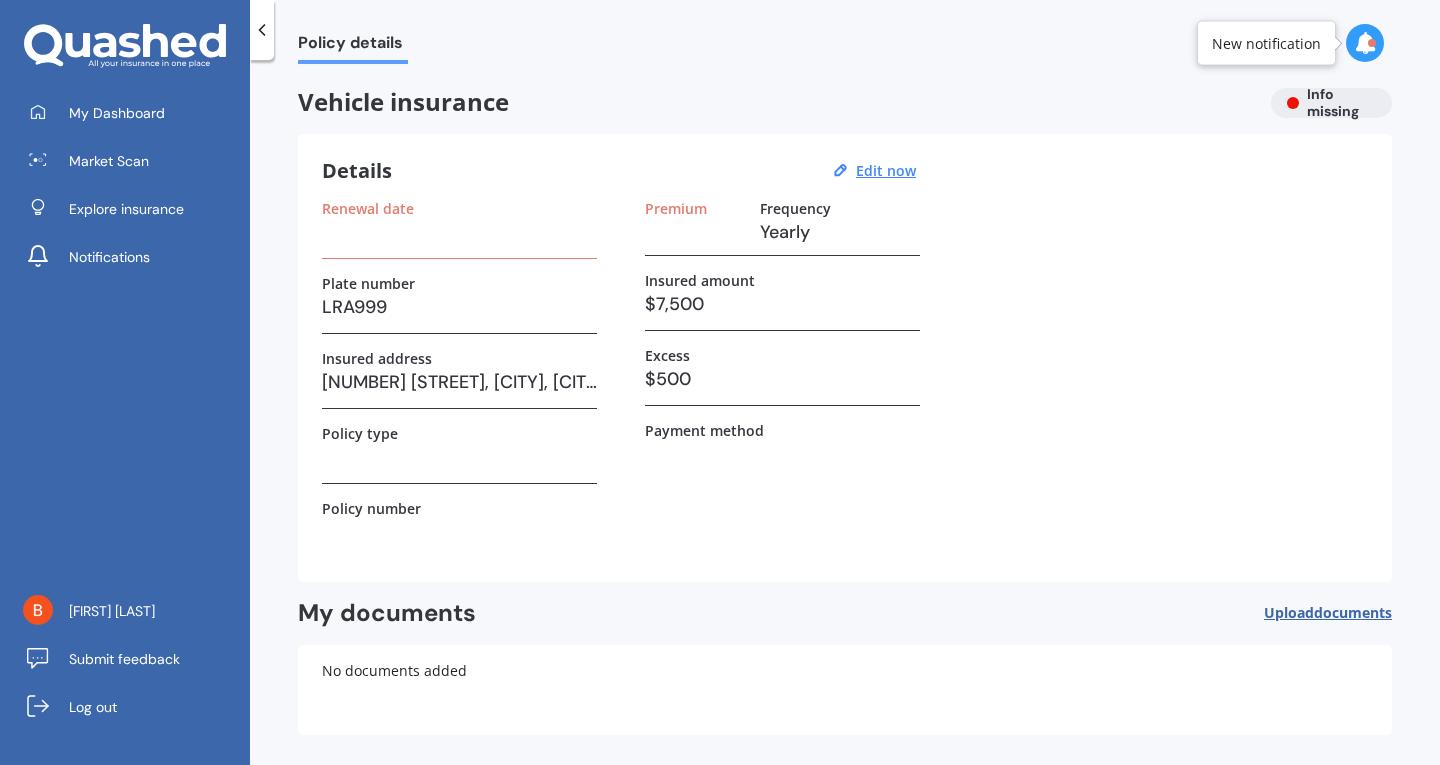click at bounding box center [459, 232] 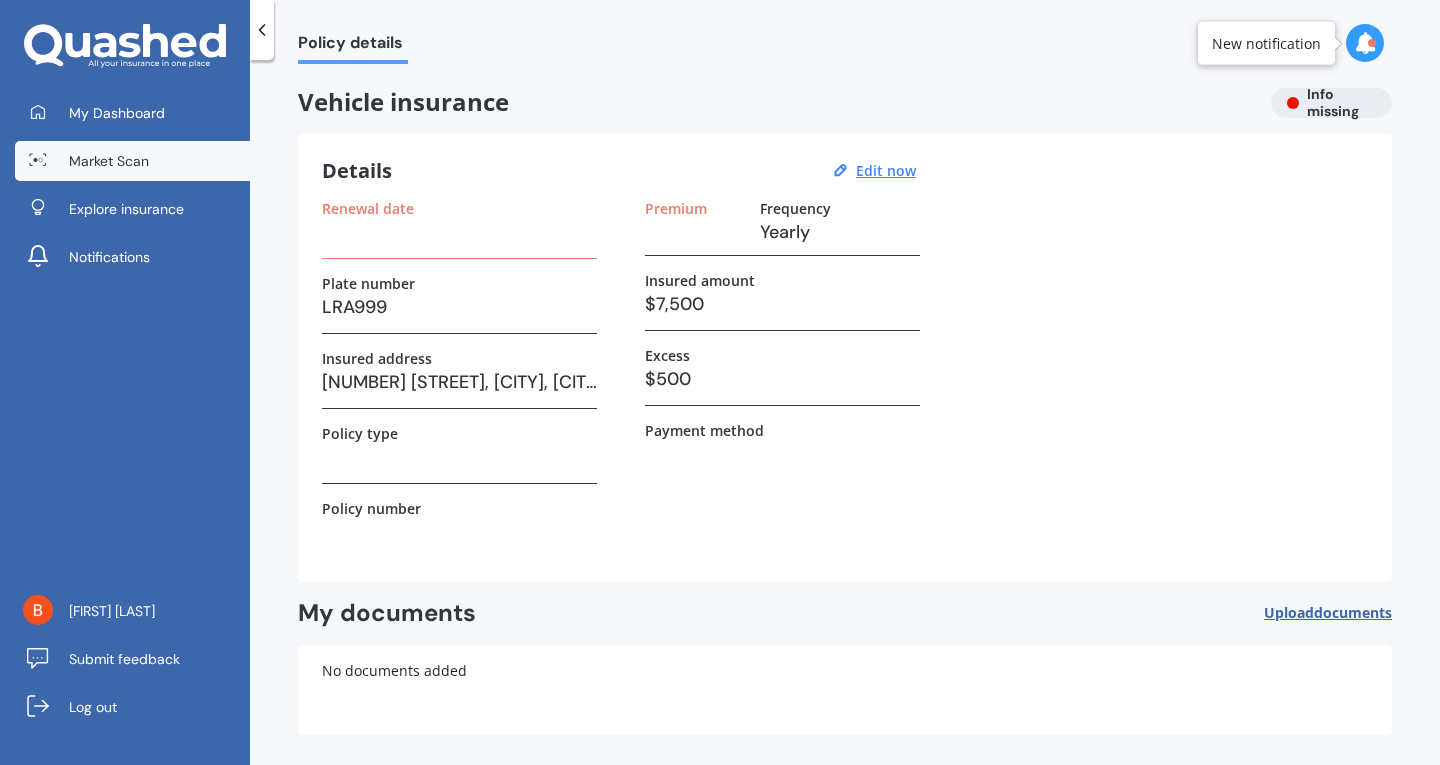 click on "Market Scan" at bounding box center [109, 161] 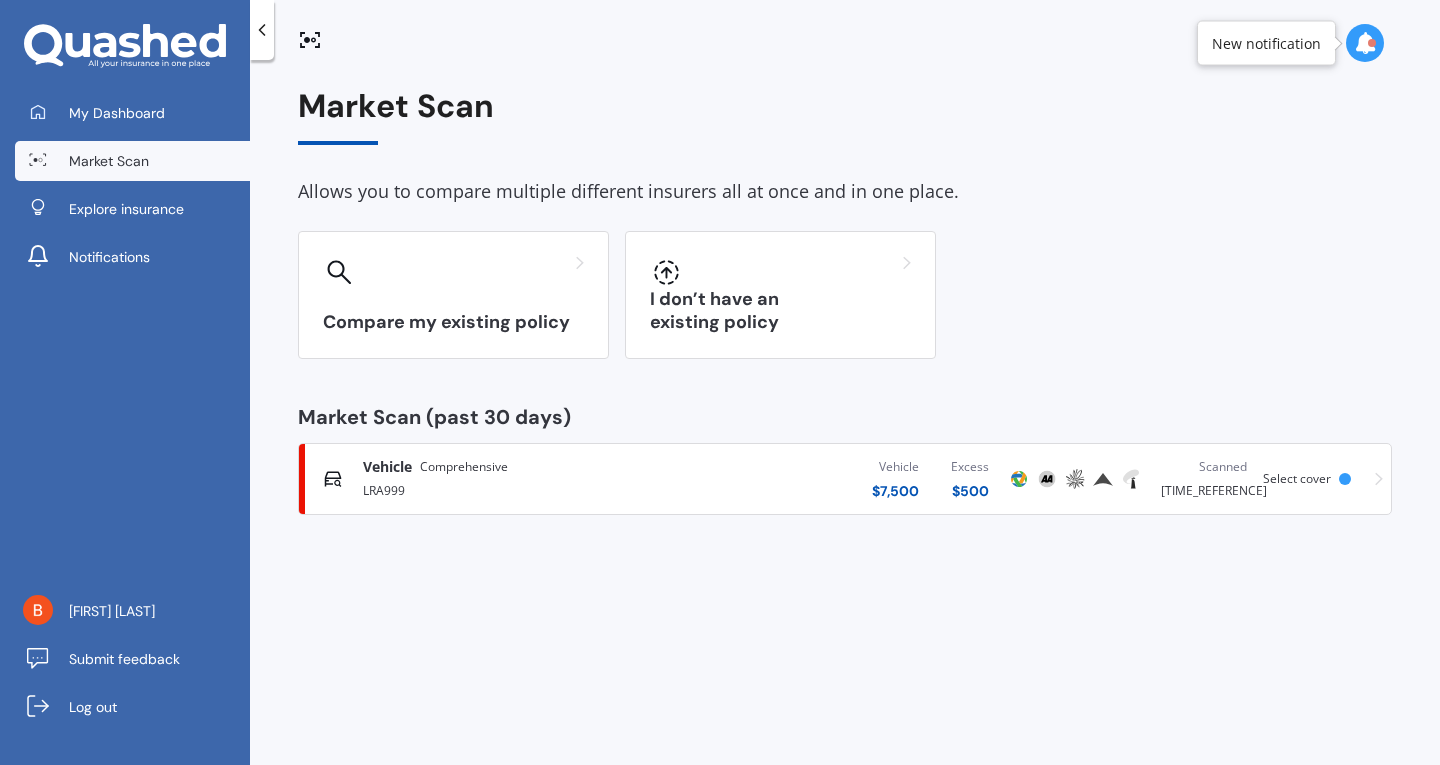 click on "Scanned [TIME_REFERENCE]" at bounding box center (1204, 479) 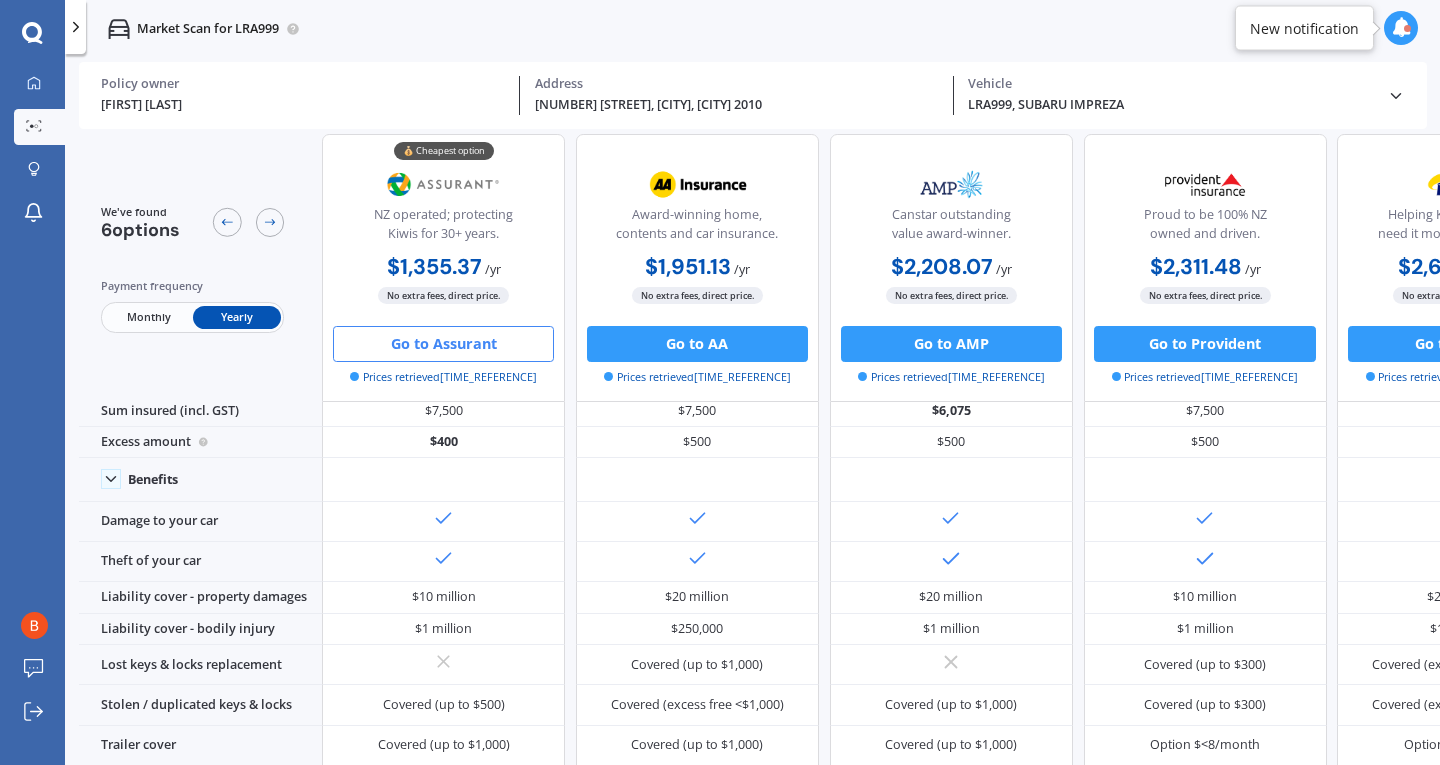 scroll, scrollTop: 38, scrollLeft: 0, axis: vertical 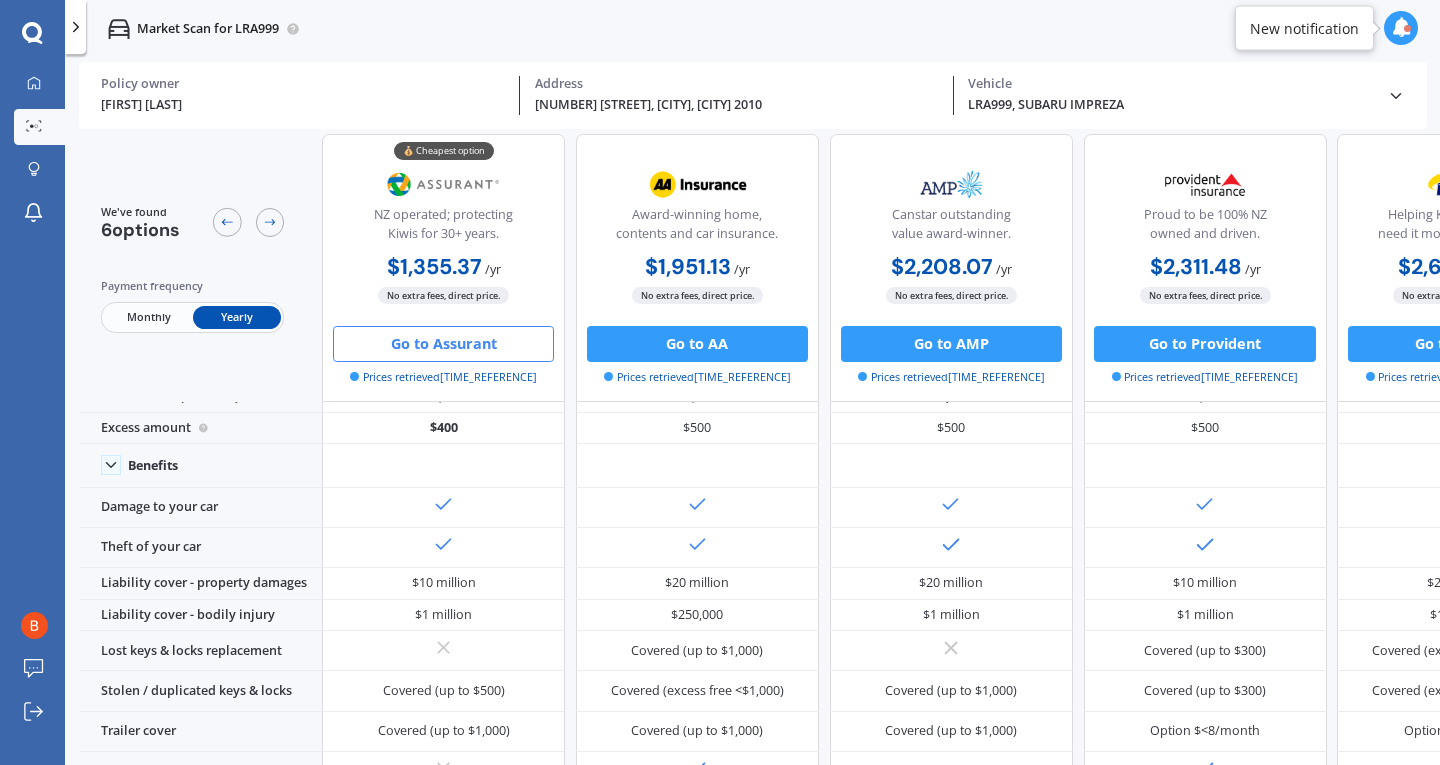 click on "Monthly" at bounding box center (148, 316) 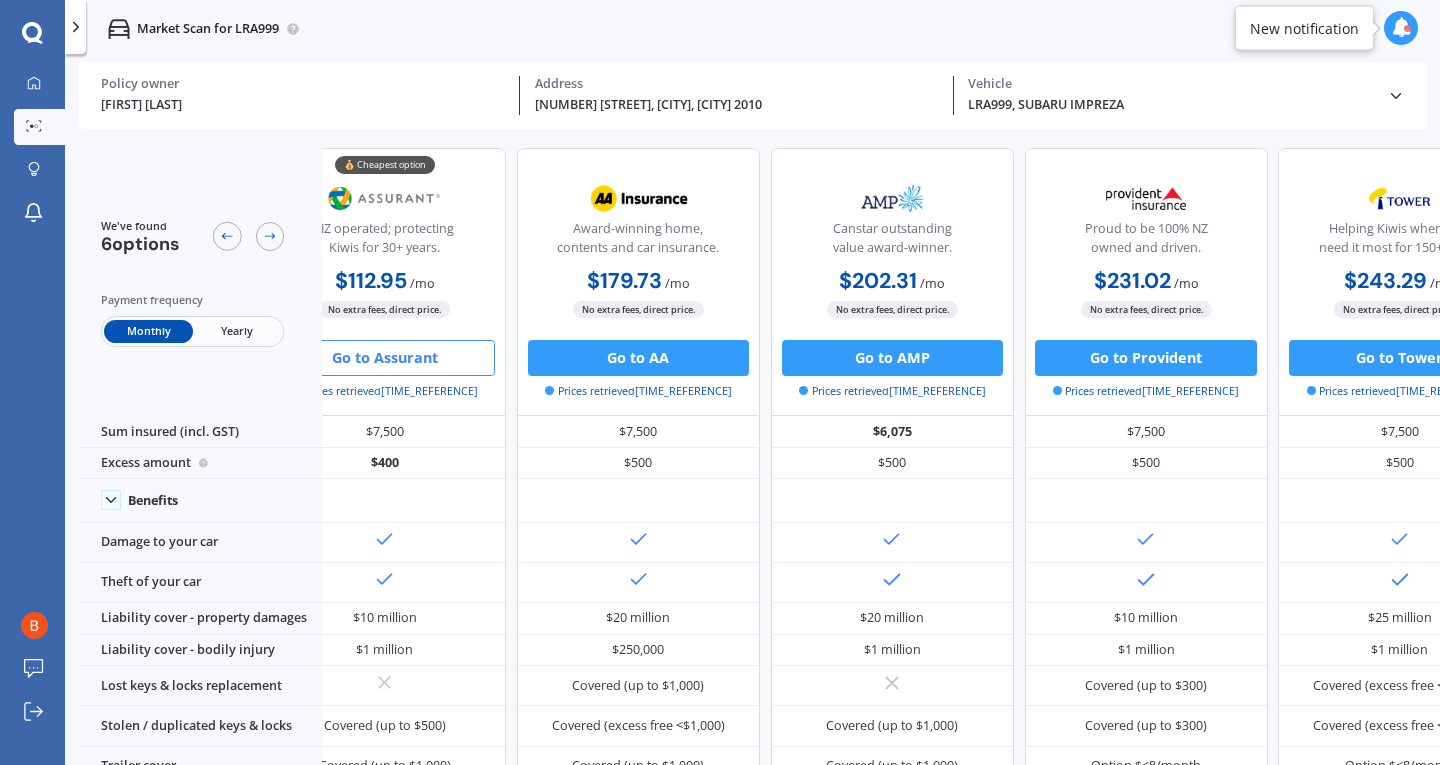 scroll, scrollTop: 0, scrollLeft: 0, axis: both 